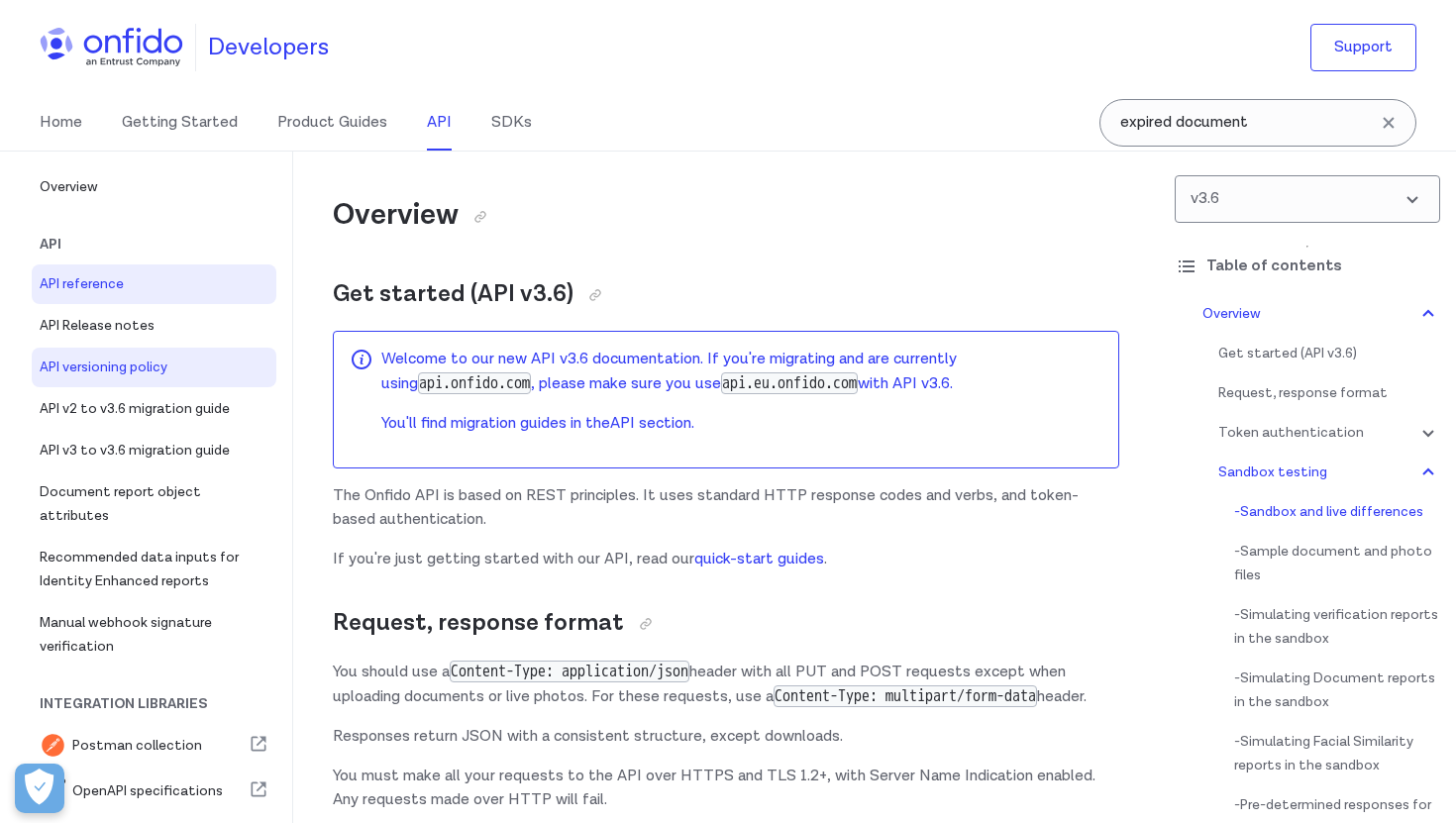scroll, scrollTop: 3662, scrollLeft: 0, axis: vertical 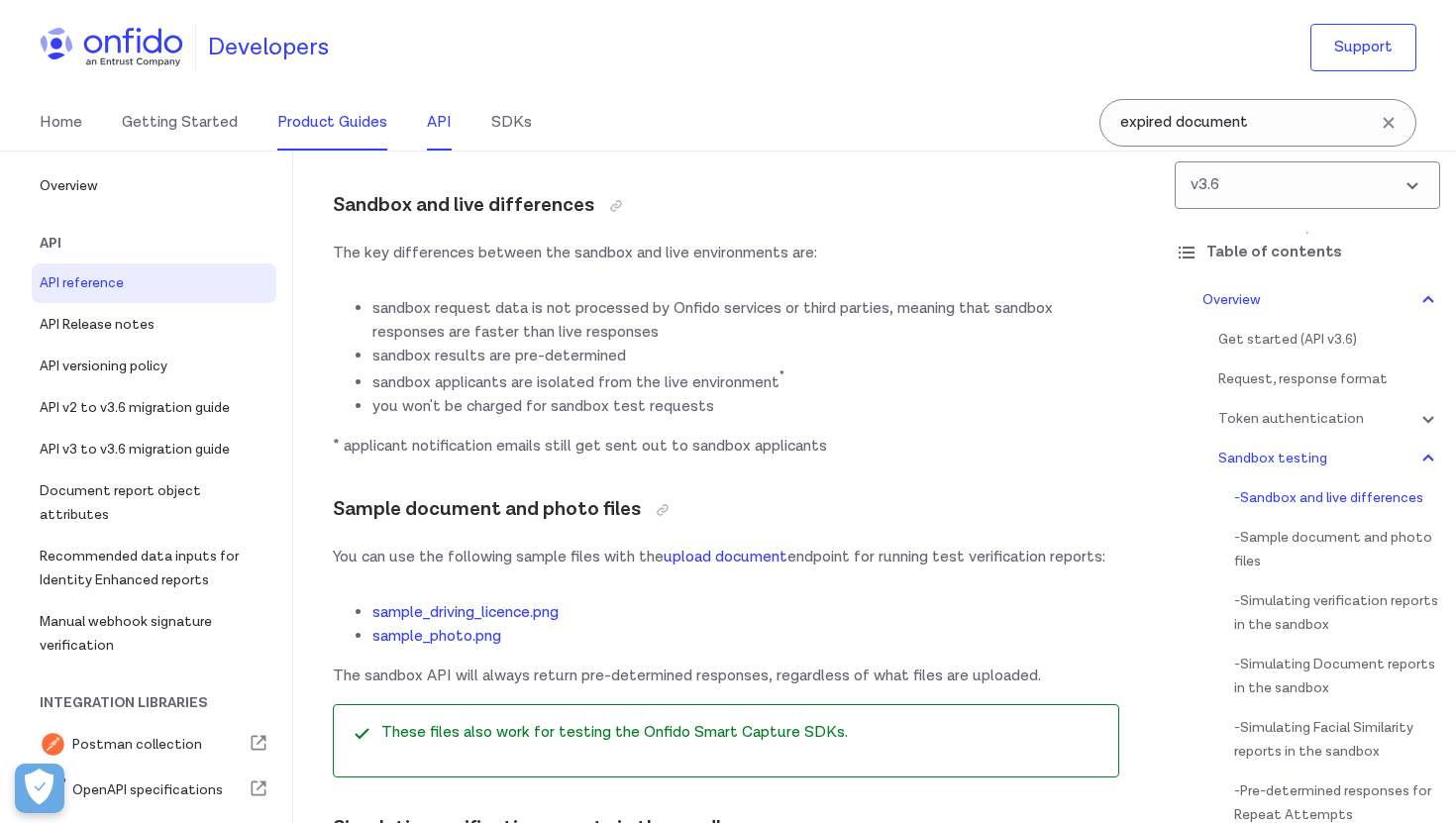 click on "Product Guides" at bounding box center [332, 123] 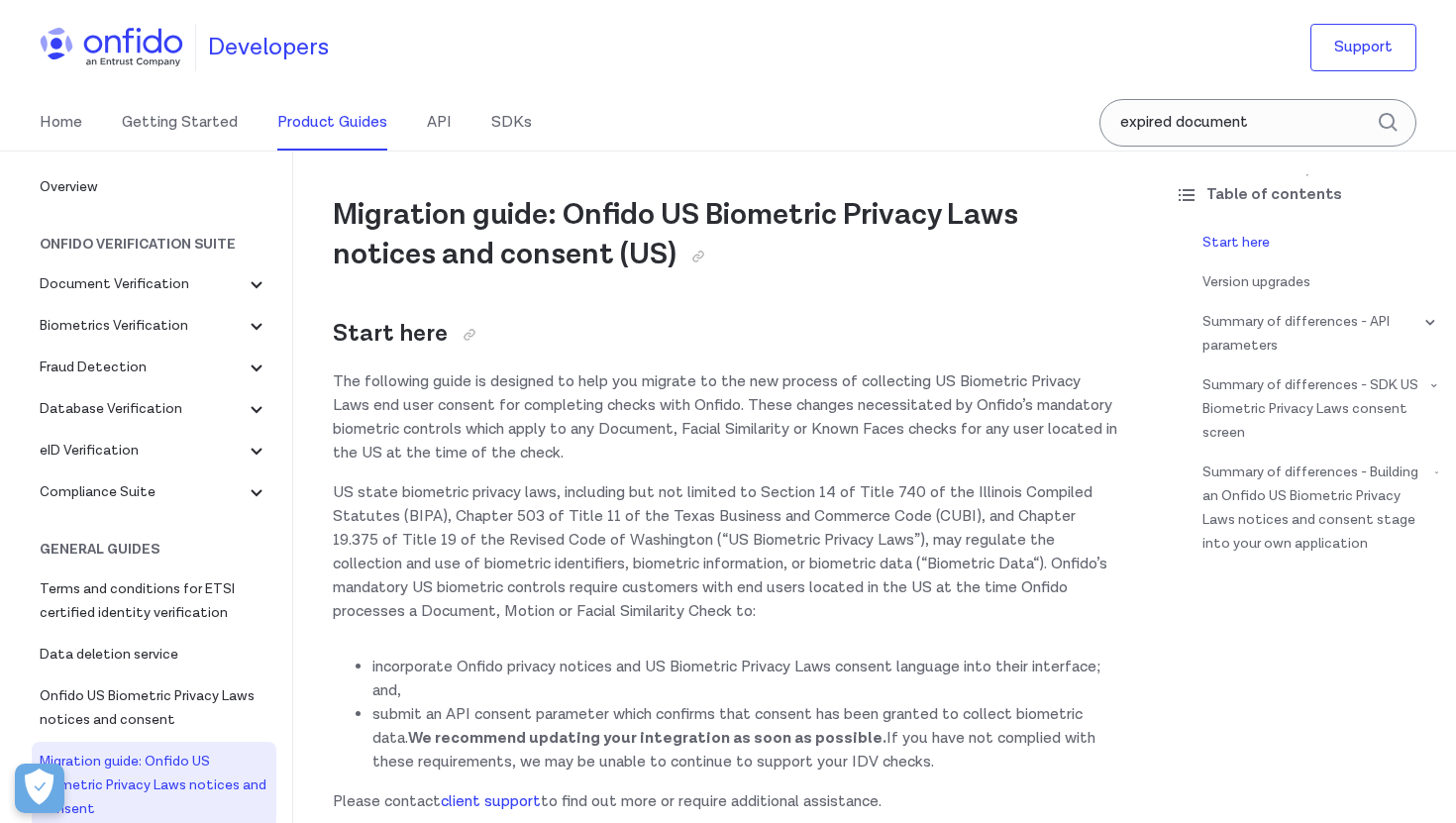 scroll, scrollTop: 0, scrollLeft: 0, axis: both 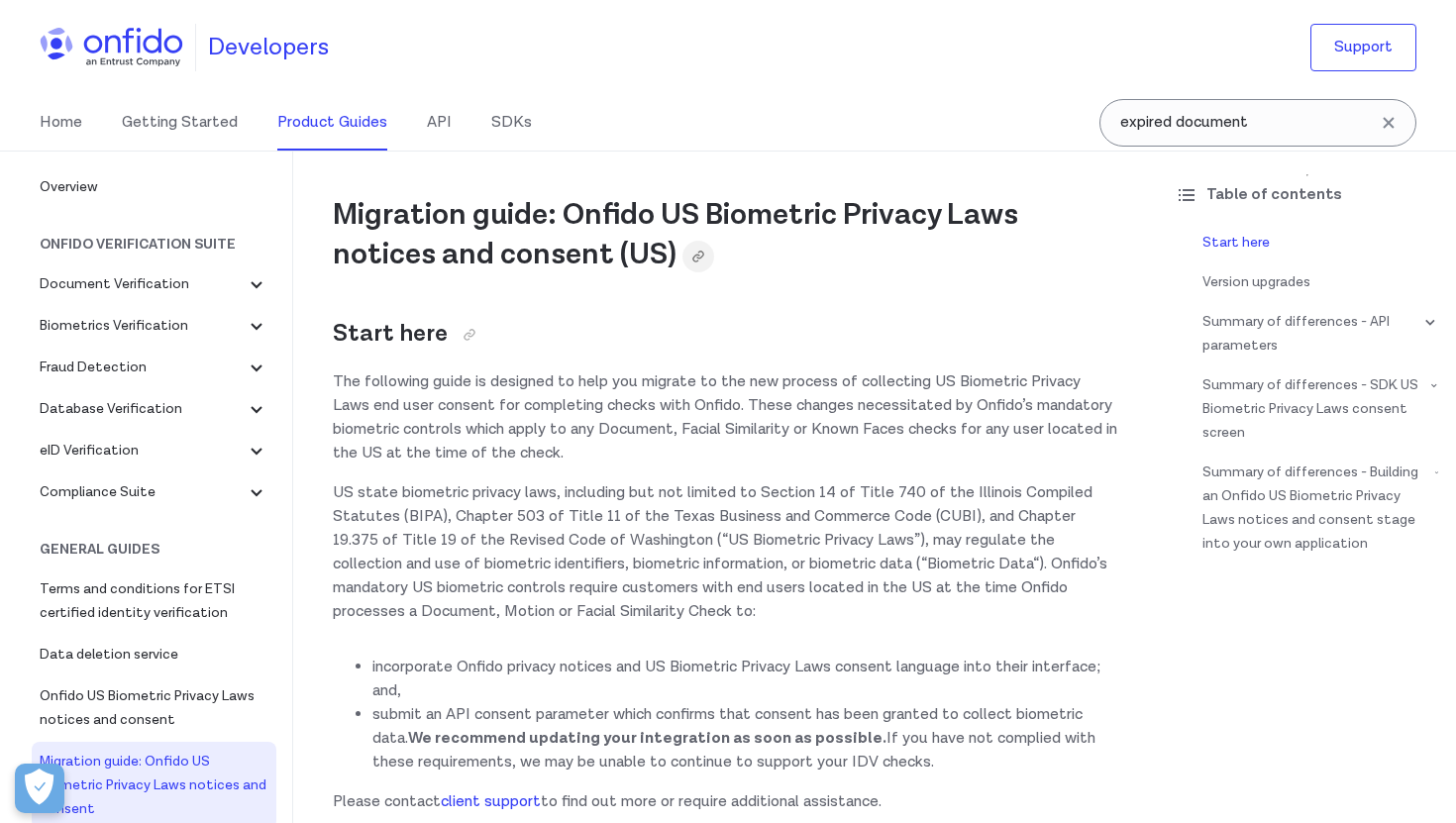 click at bounding box center [698, 257] 